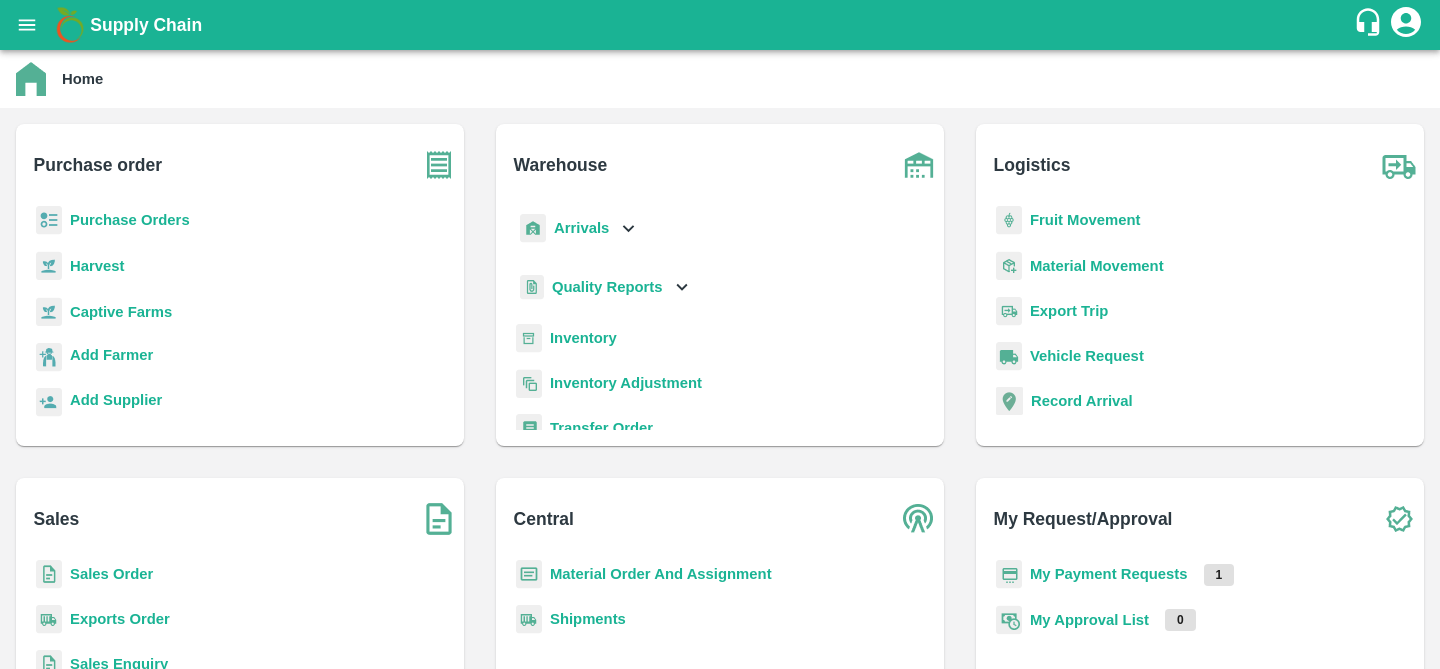 scroll, scrollTop: 0, scrollLeft: 0, axis: both 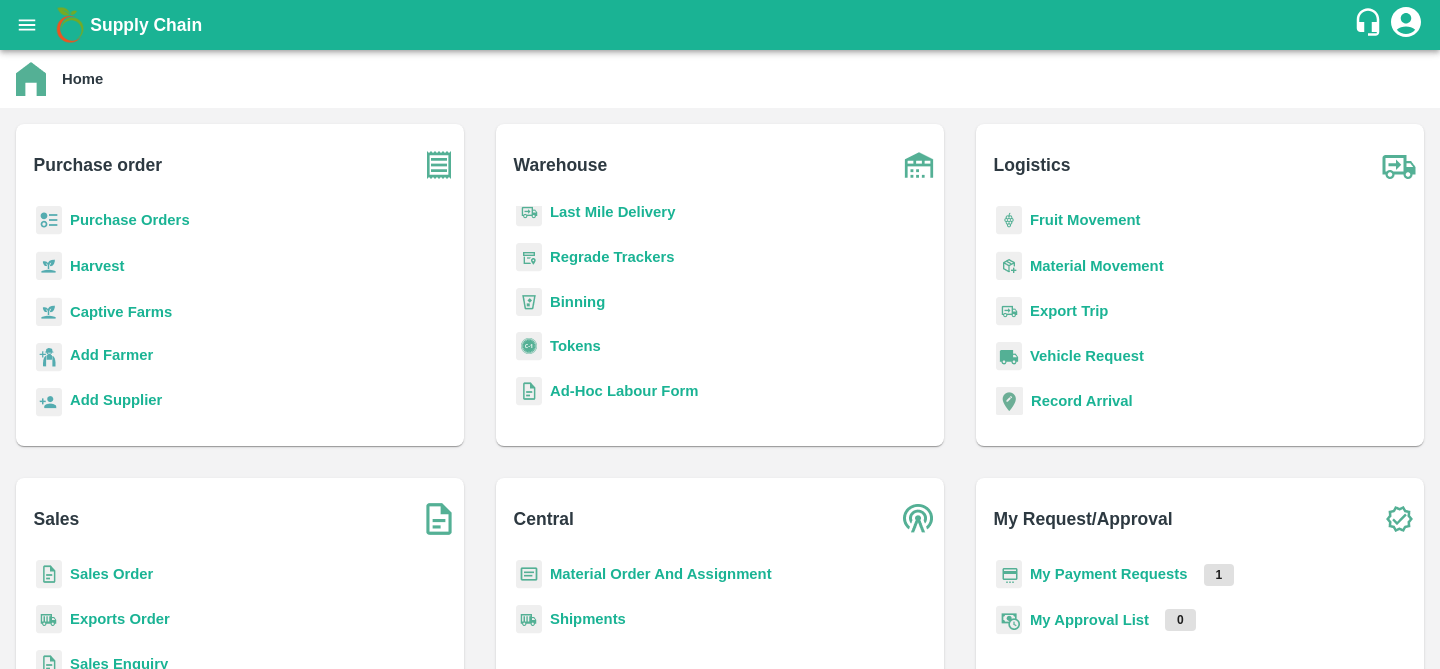 click 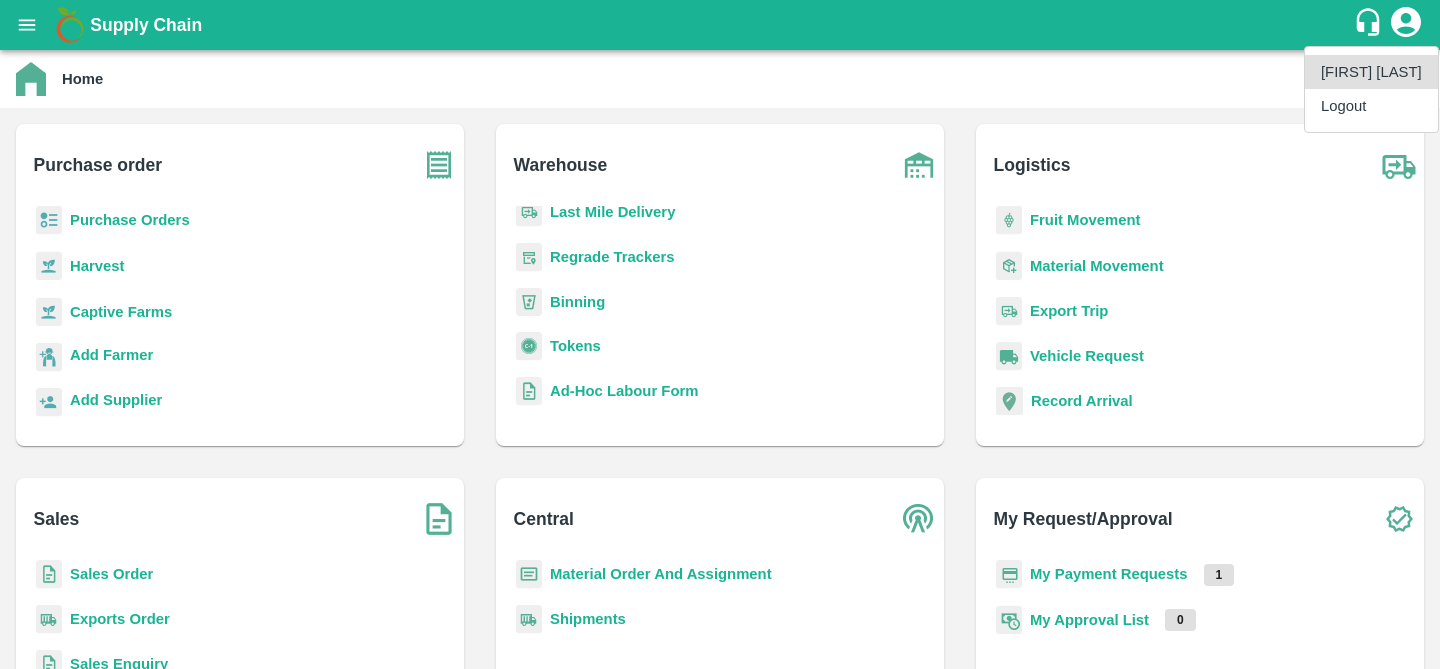 click on "Logout" at bounding box center [1371, 106] 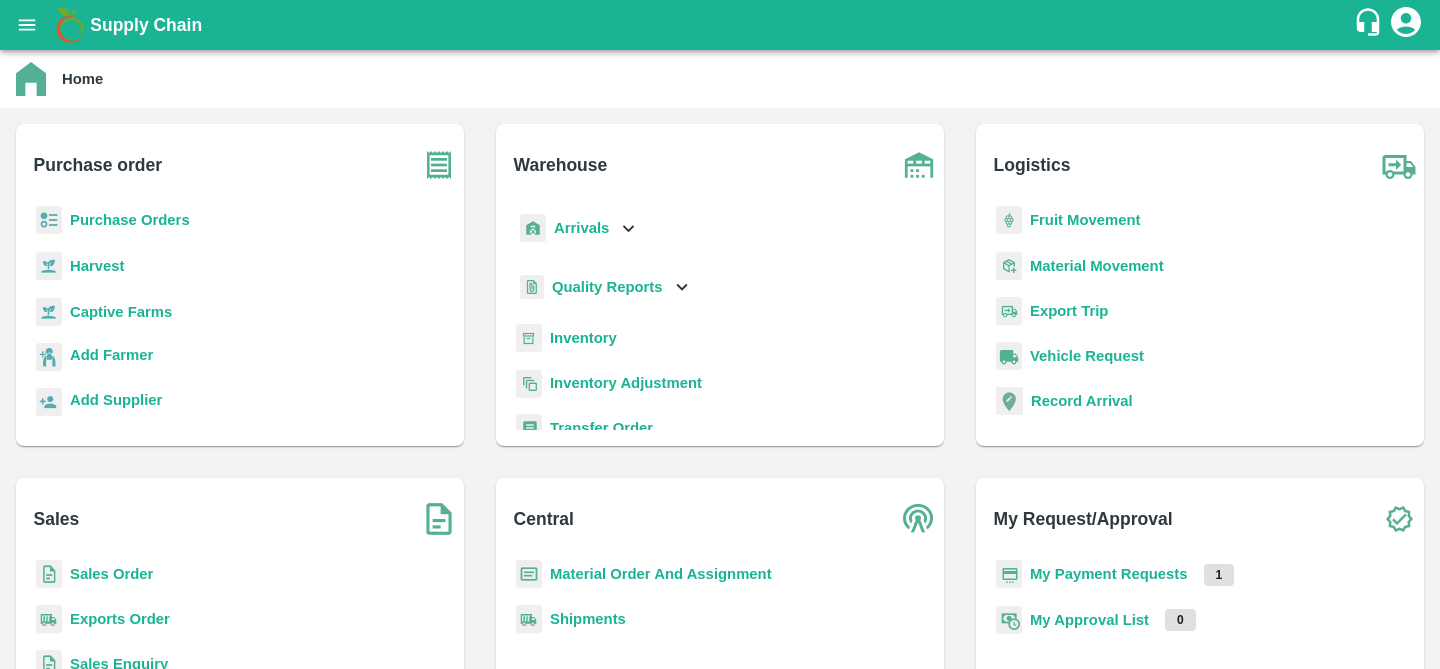 scroll, scrollTop: 261, scrollLeft: 0, axis: vertical 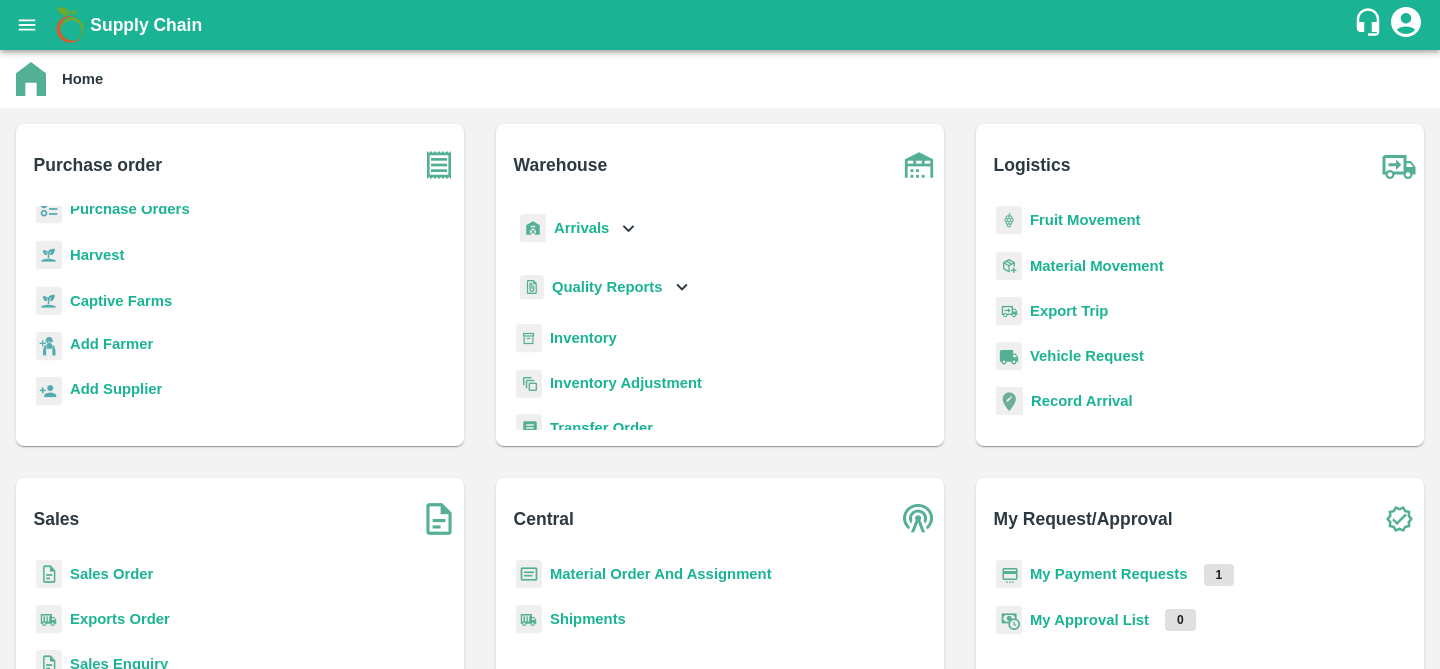 click 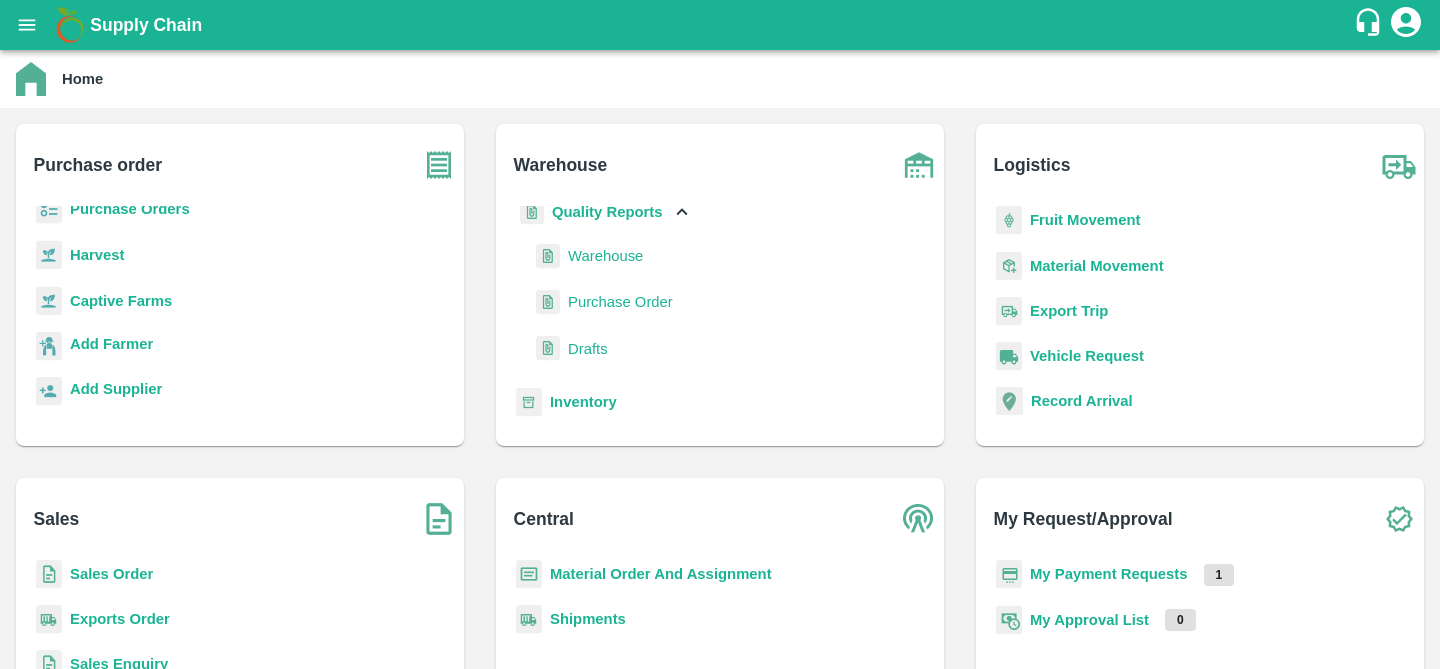 scroll, scrollTop: 84, scrollLeft: 0, axis: vertical 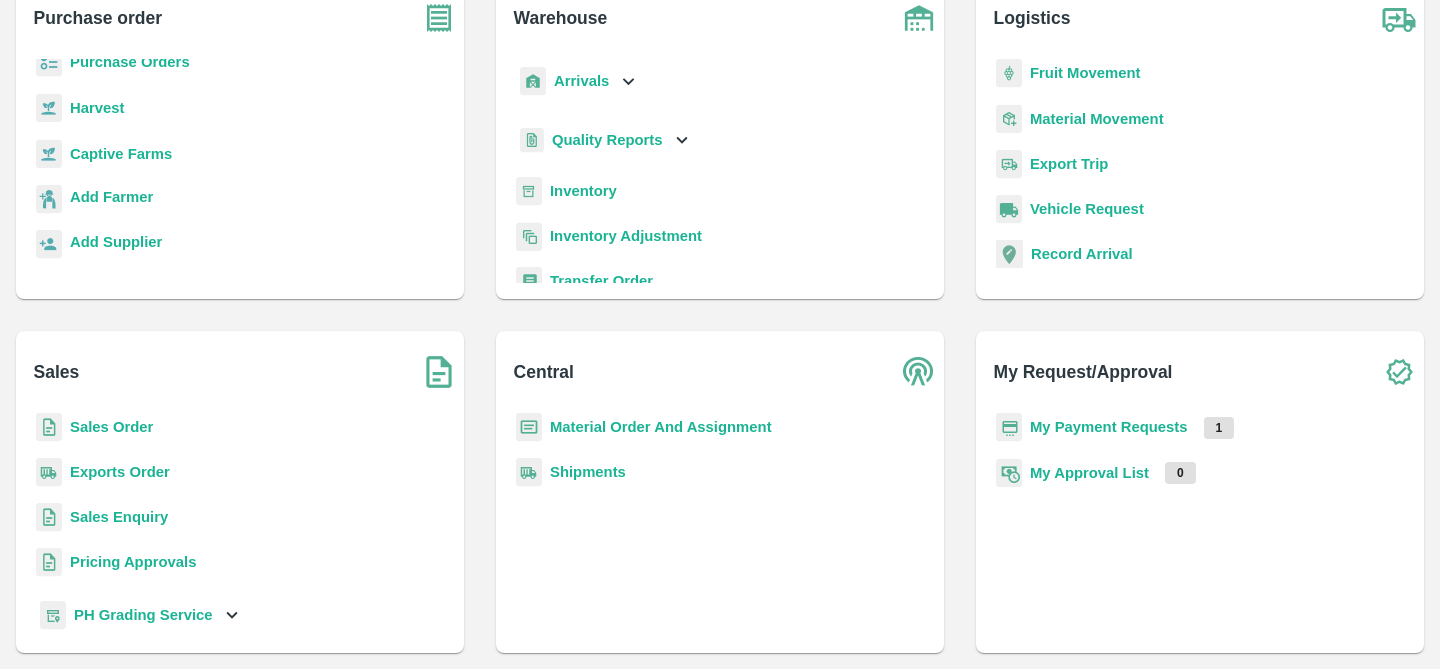 click 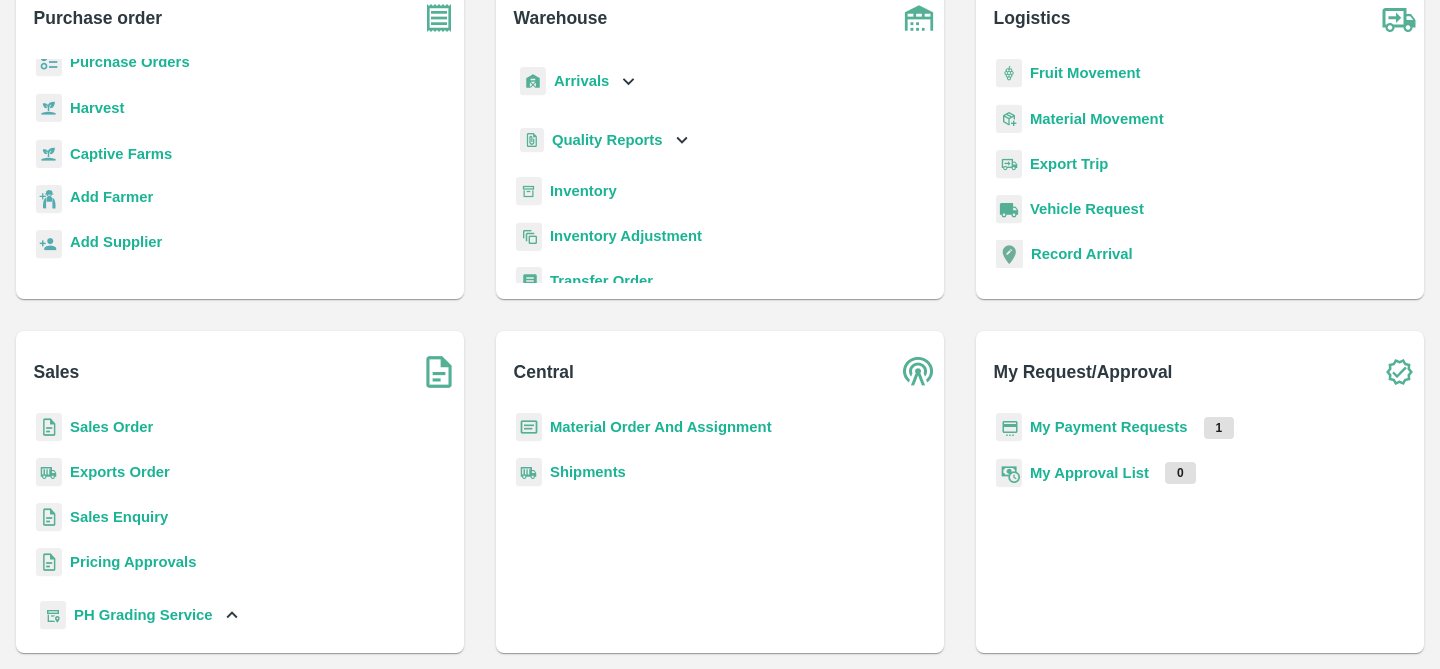 scroll, scrollTop: 117, scrollLeft: 0, axis: vertical 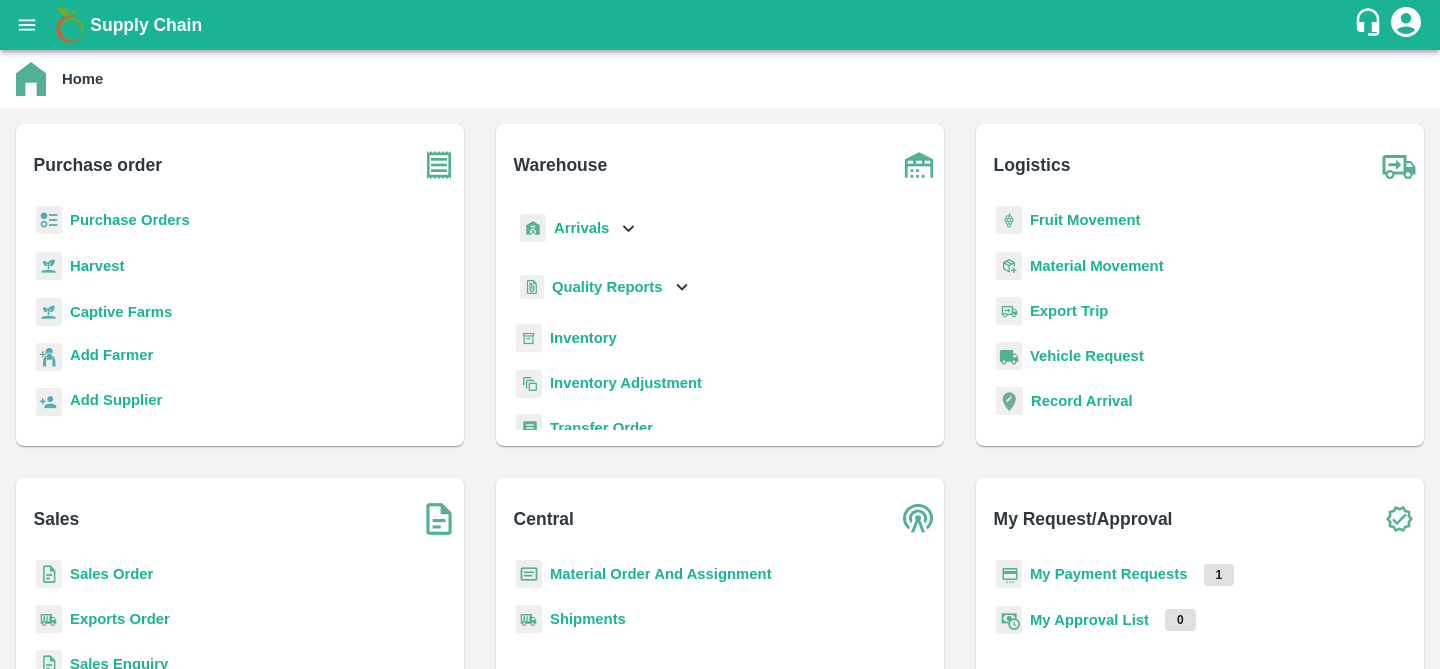 click 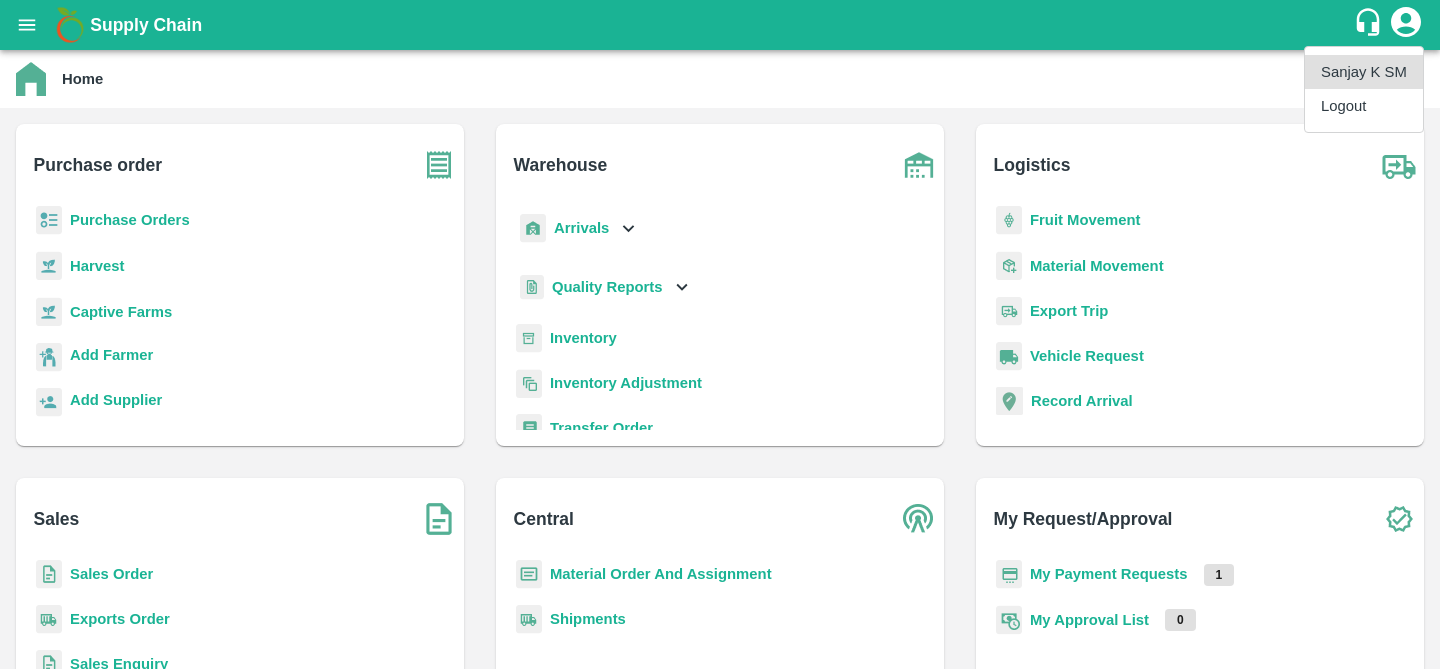 click on "Logout" at bounding box center (1364, 106) 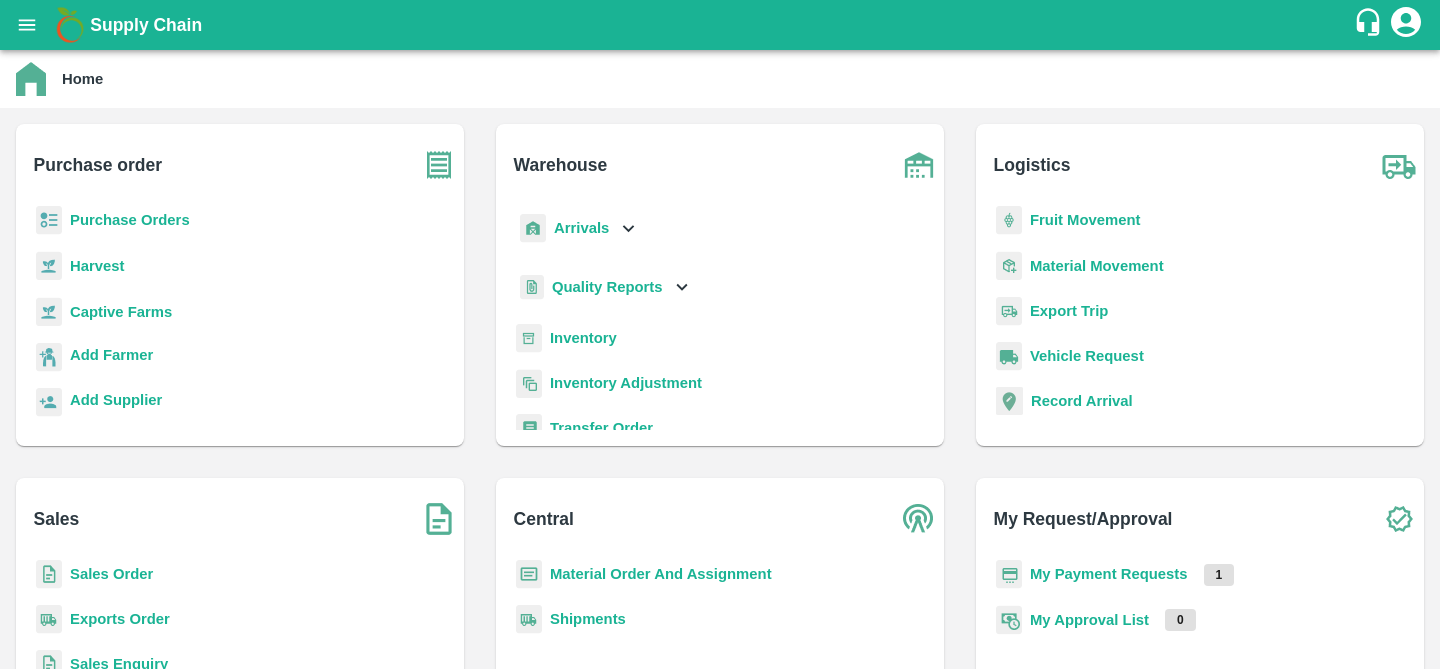 scroll, scrollTop: 261, scrollLeft: 0, axis: vertical 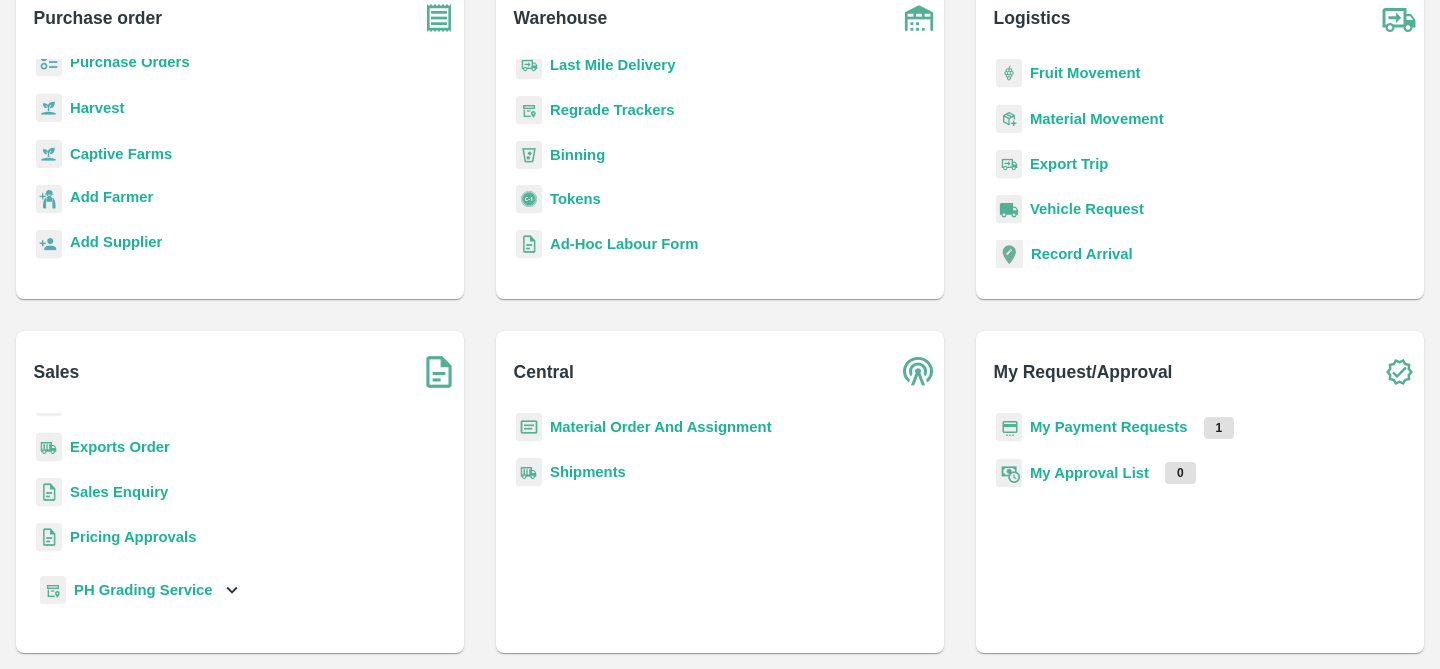 click 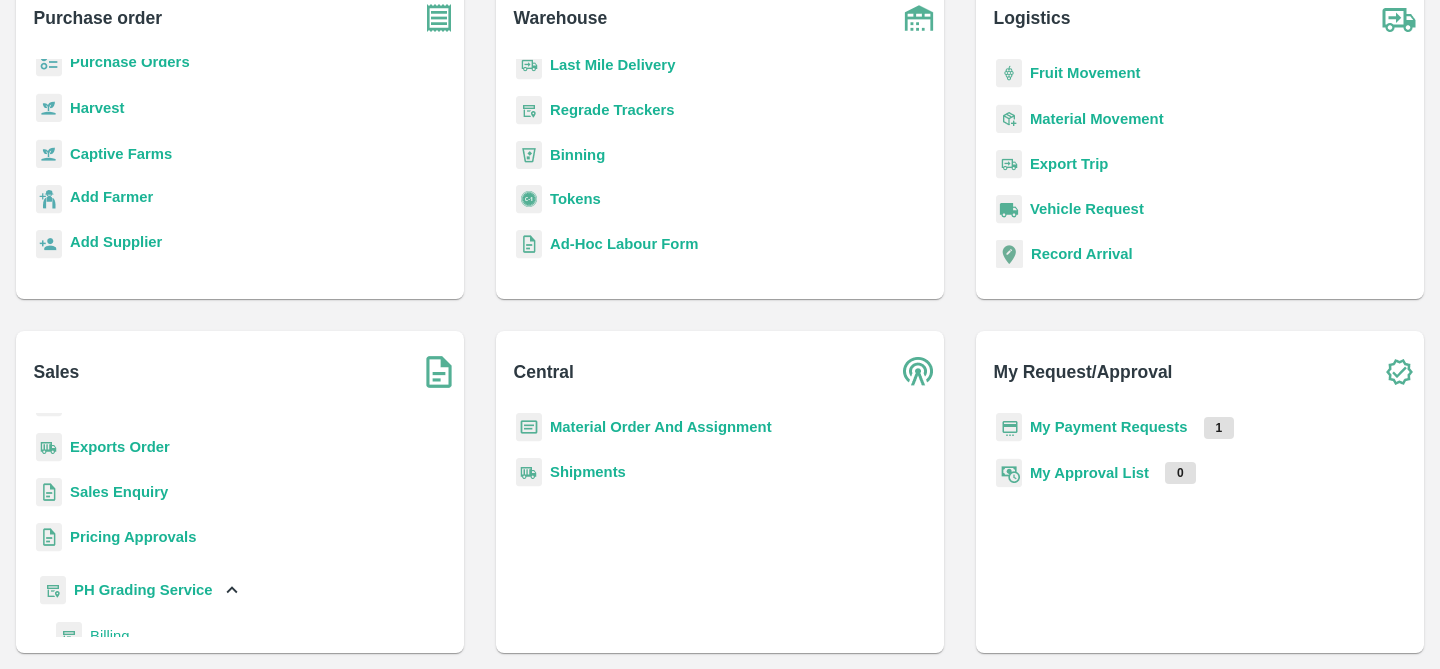 scroll, scrollTop: 117, scrollLeft: 0, axis: vertical 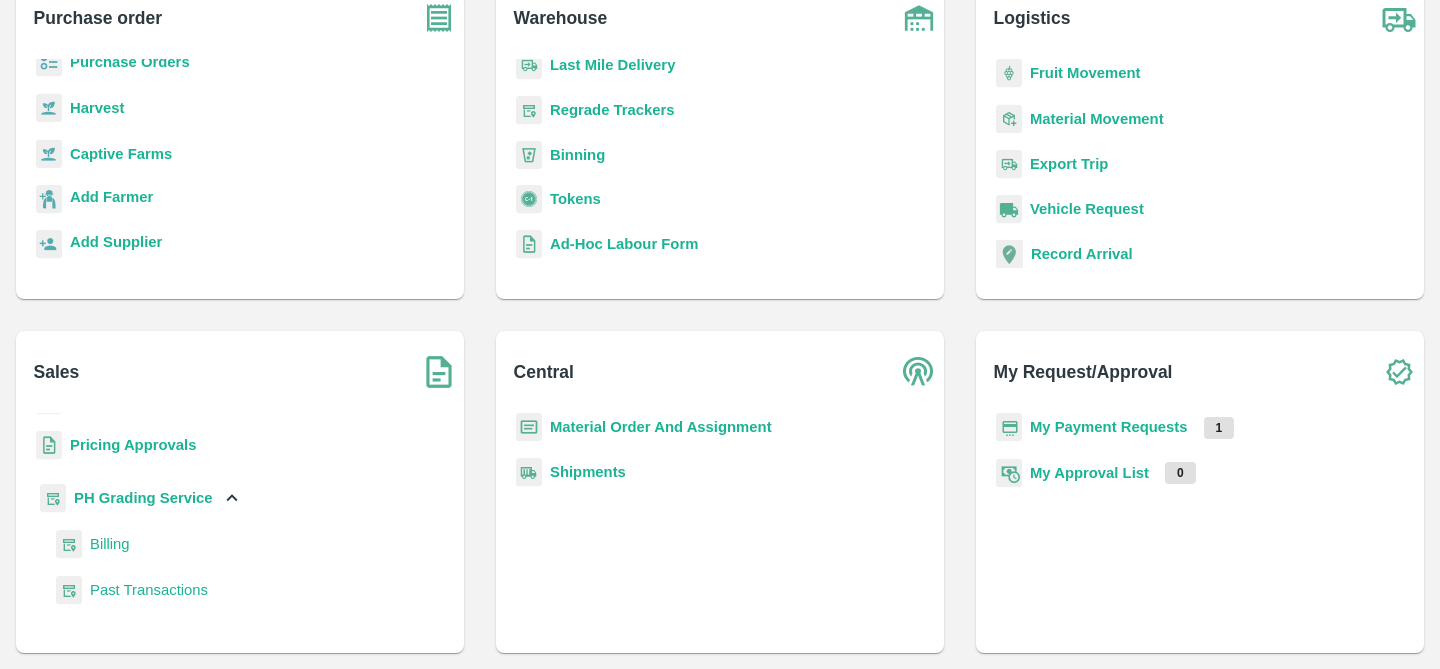 click on "Billing" at bounding box center [110, 544] 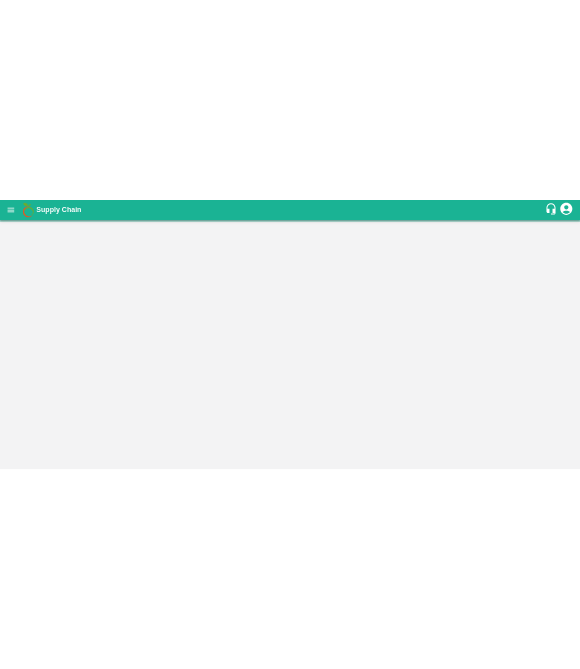 scroll, scrollTop: 0, scrollLeft: 0, axis: both 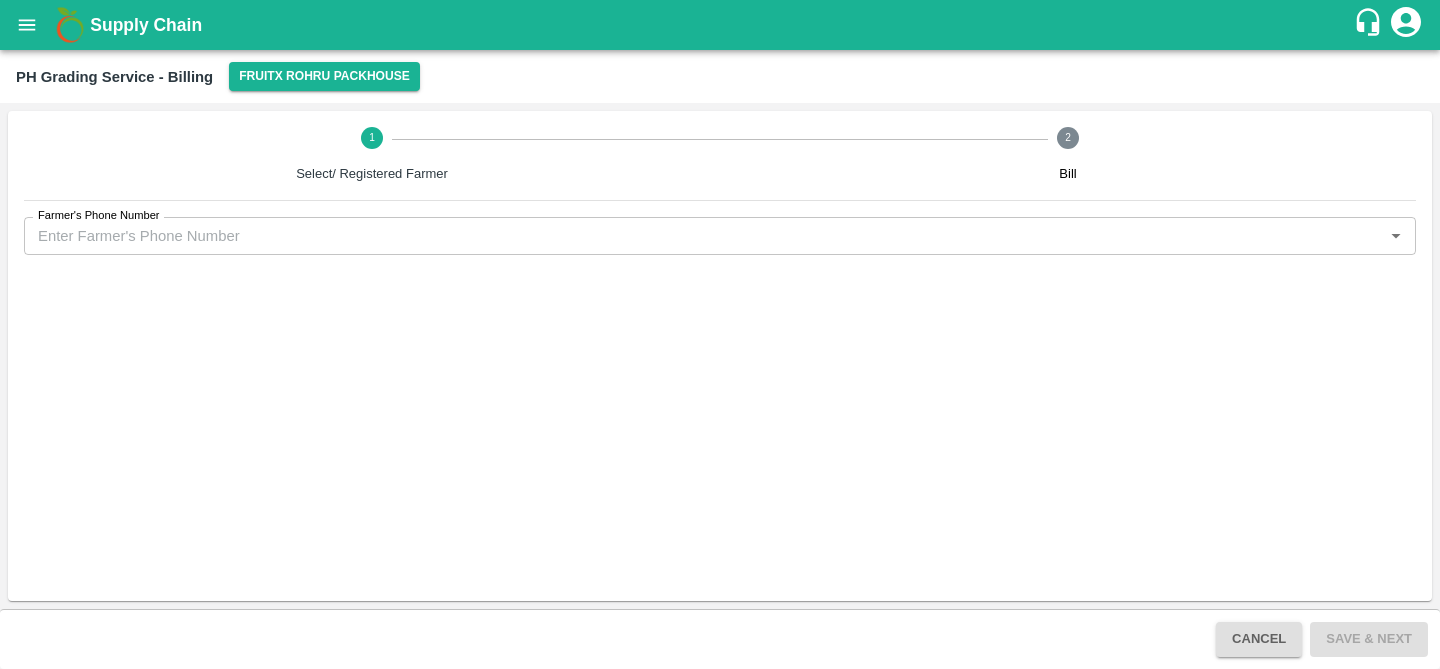click on "Farmer's Phone Number" at bounding box center (703, 236) 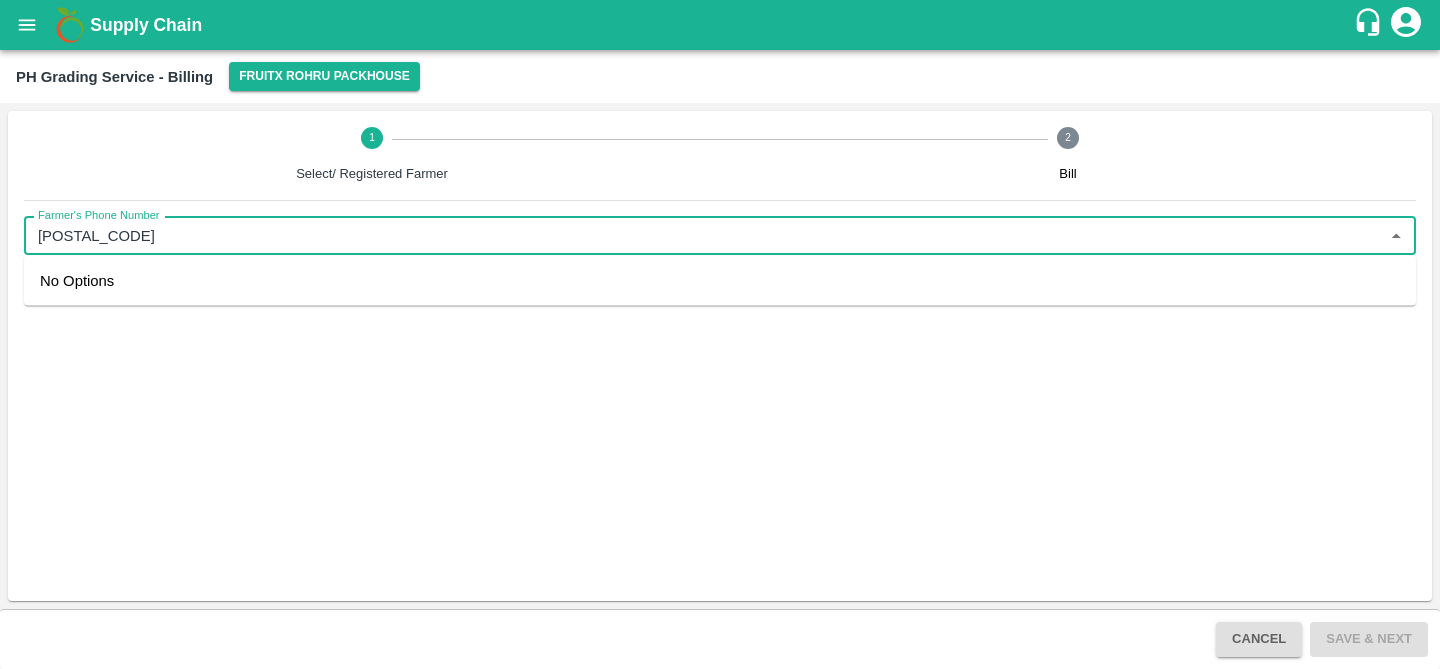type on "98059" 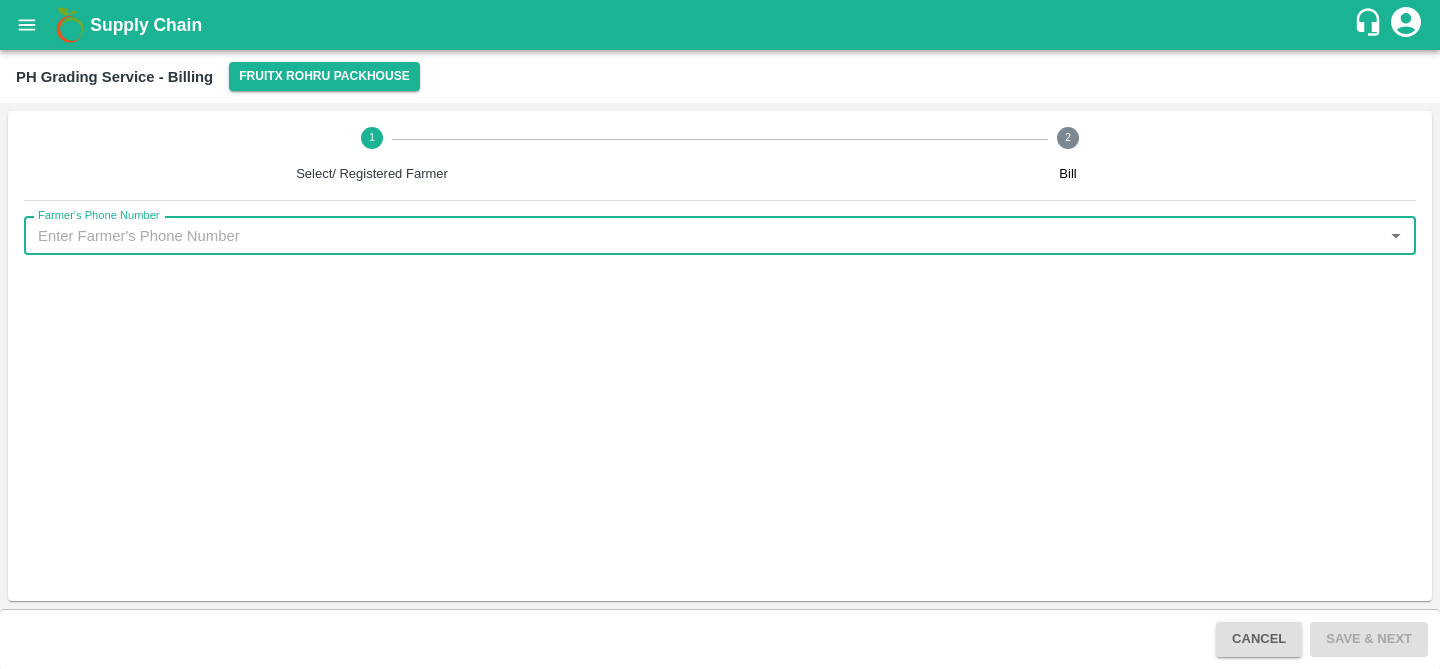 paste on "9805934994" 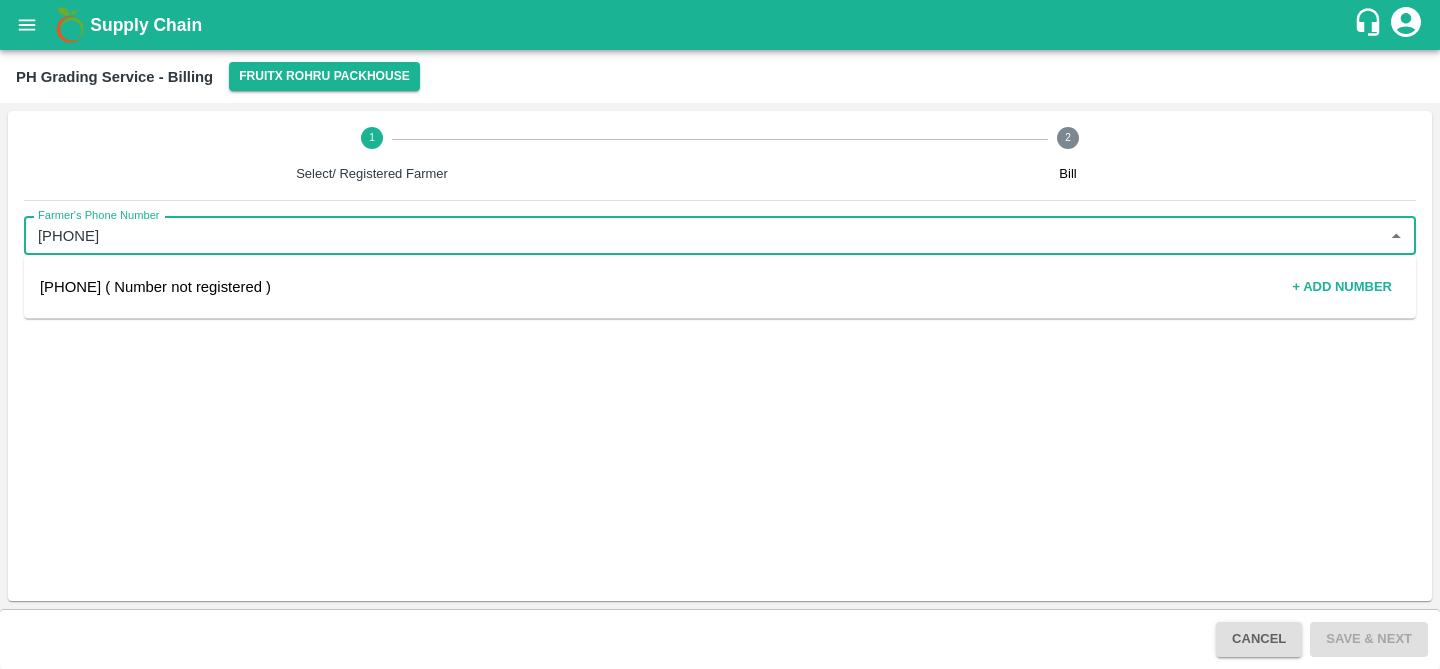 type on "9805934994" 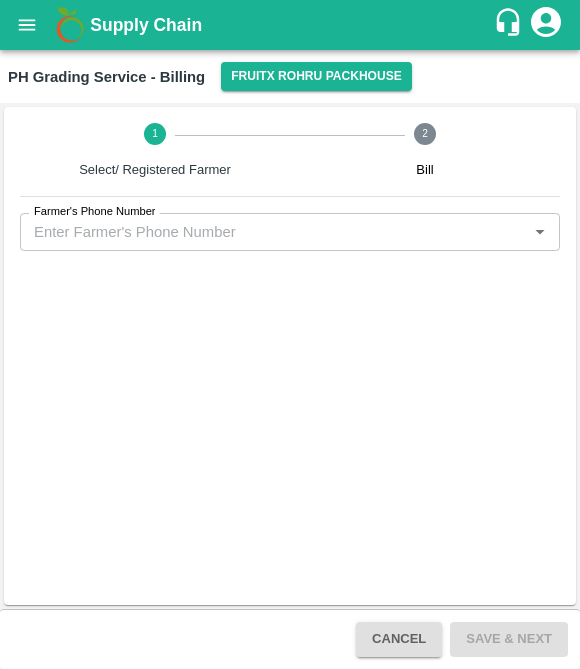 click on "Farmer's Phone Number" at bounding box center [290, 232] 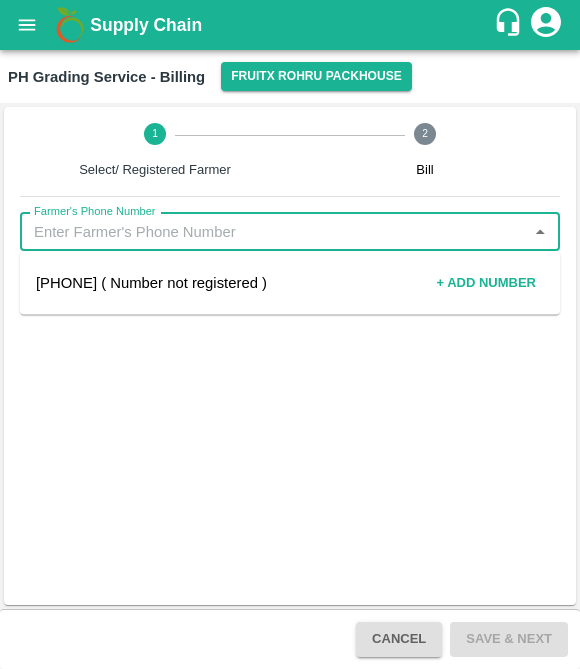 paste on "9805934994" 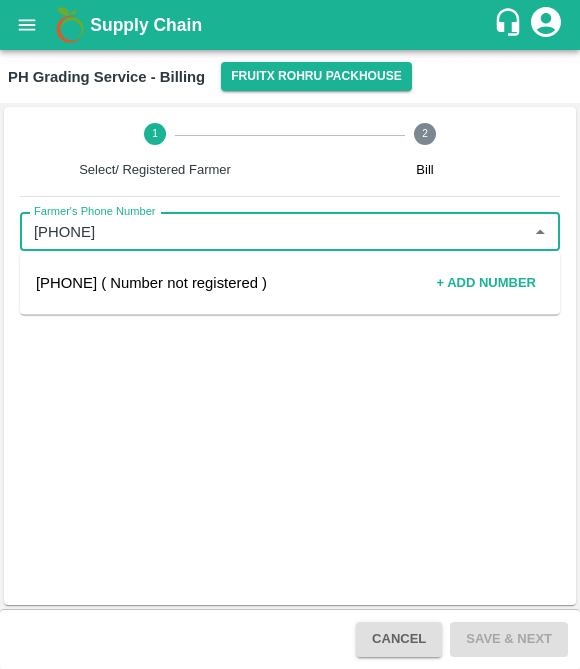 type on "9805934994" 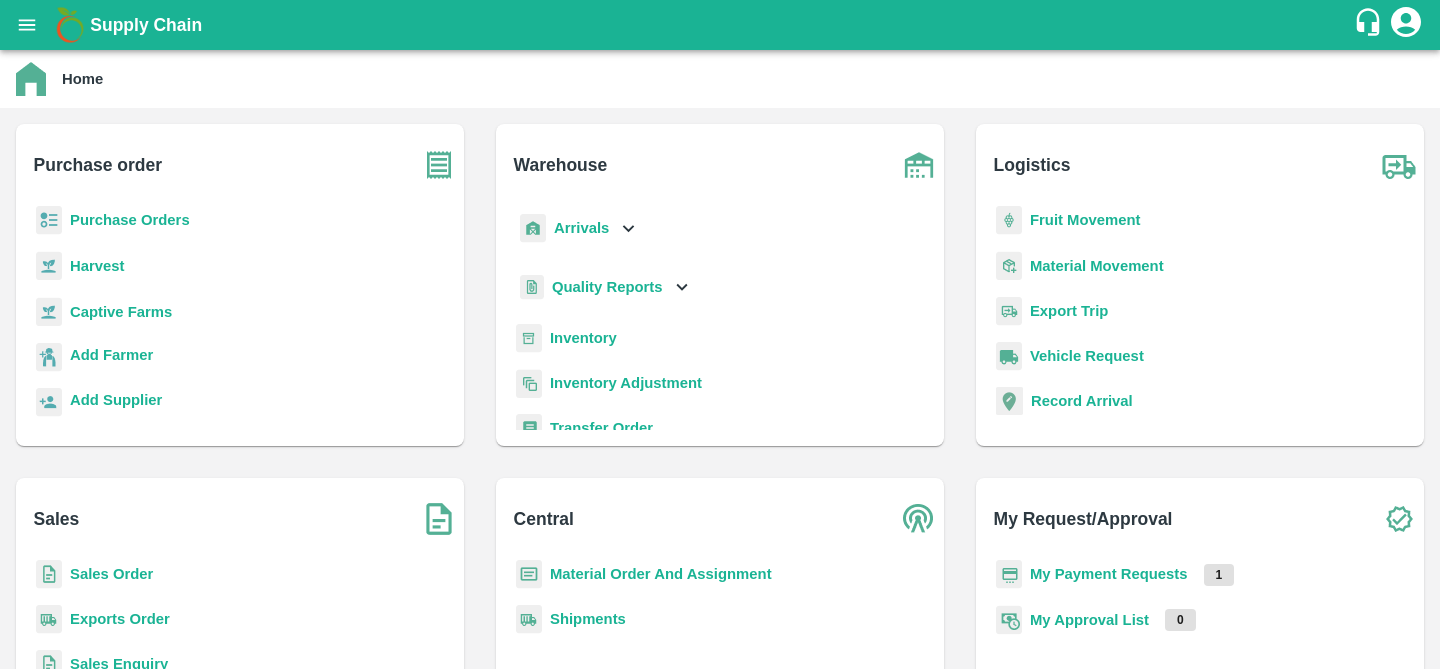 scroll, scrollTop: 0, scrollLeft: 0, axis: both 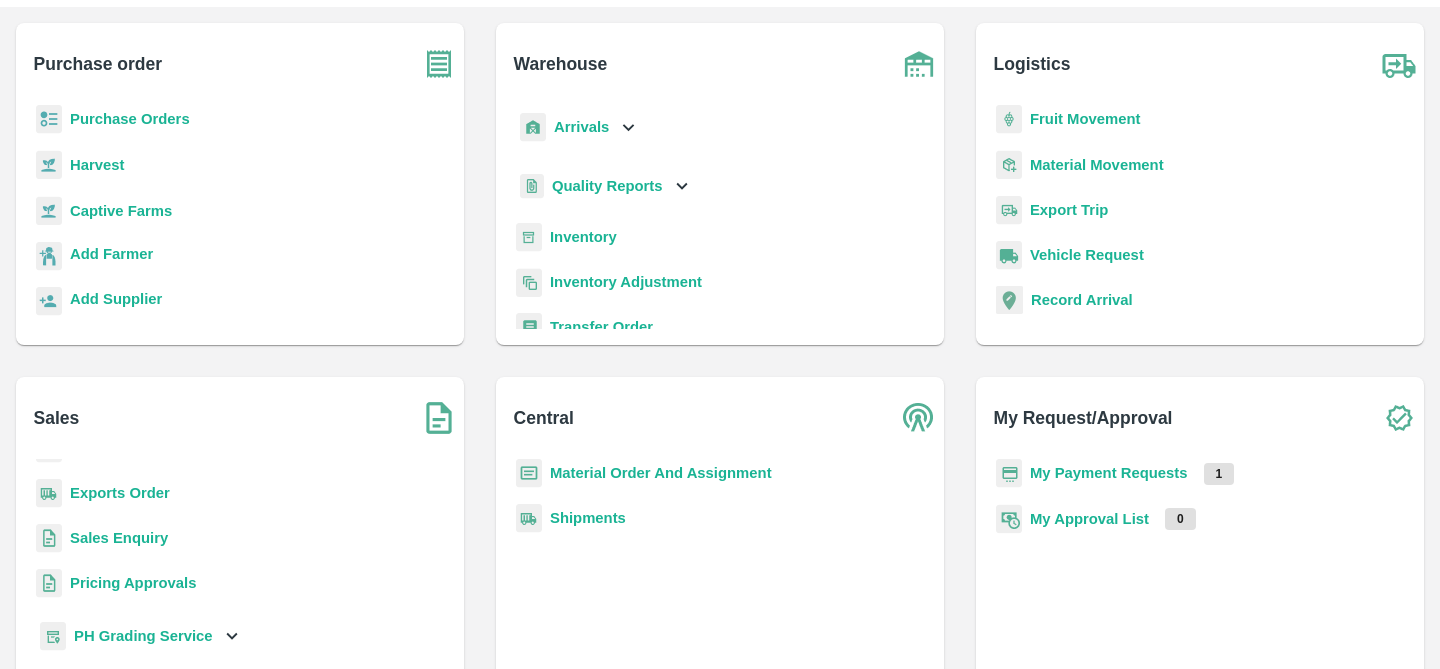 click on "Inventory" at bounding box center (583, 237) 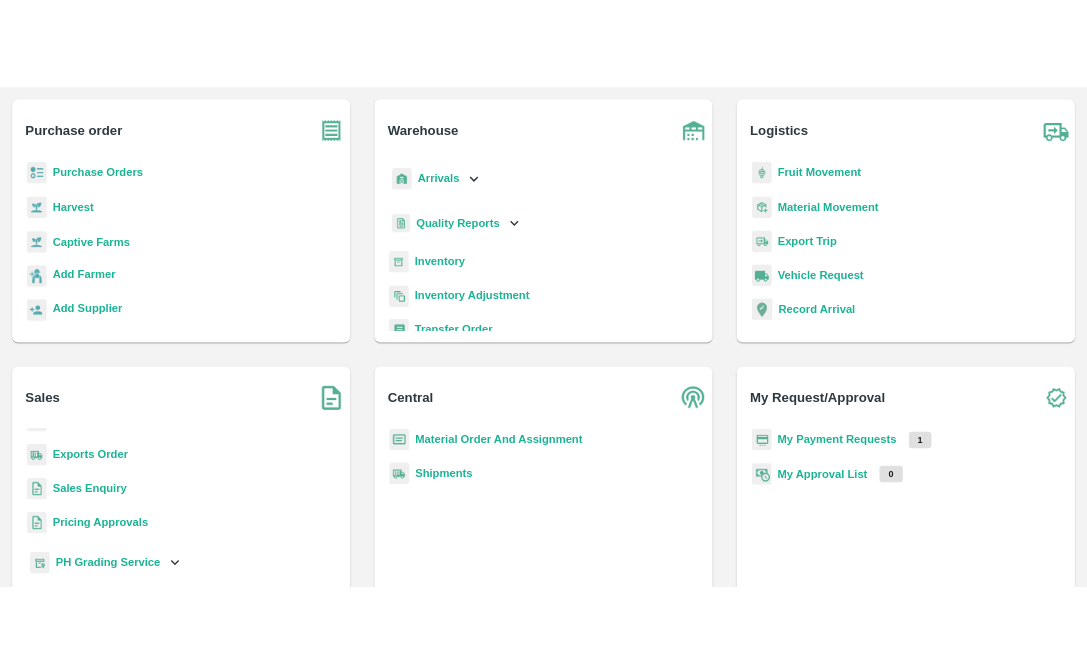 scroll, scrollTop: 0, scrollLeft: 0, axis: both 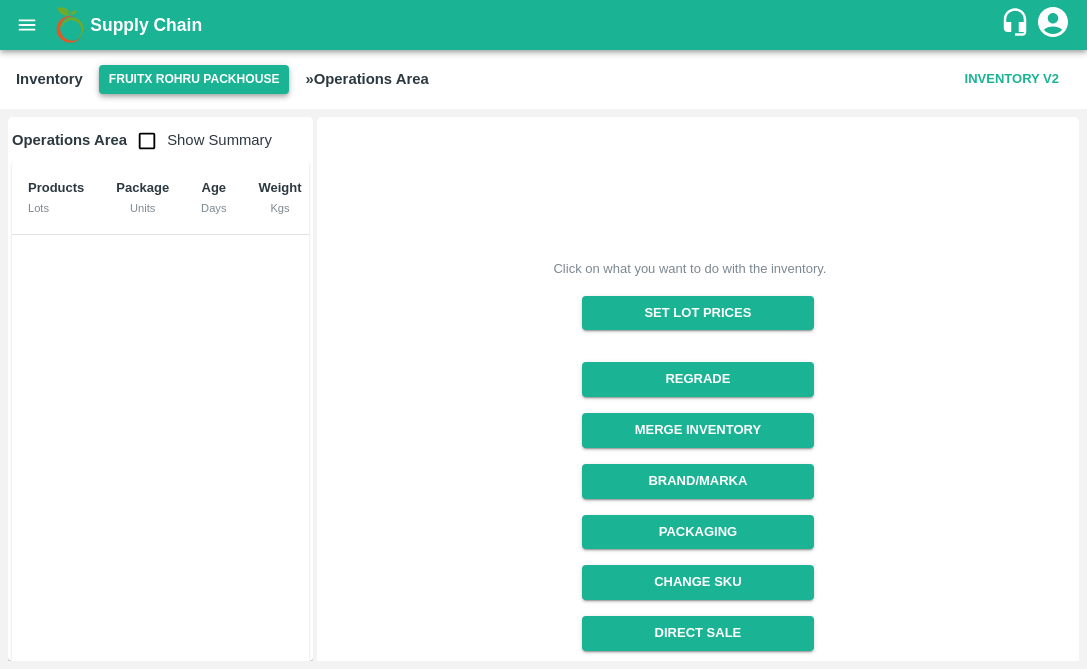 click on "FruitX Rohru Packhouse" at bounding box center (194, 79) 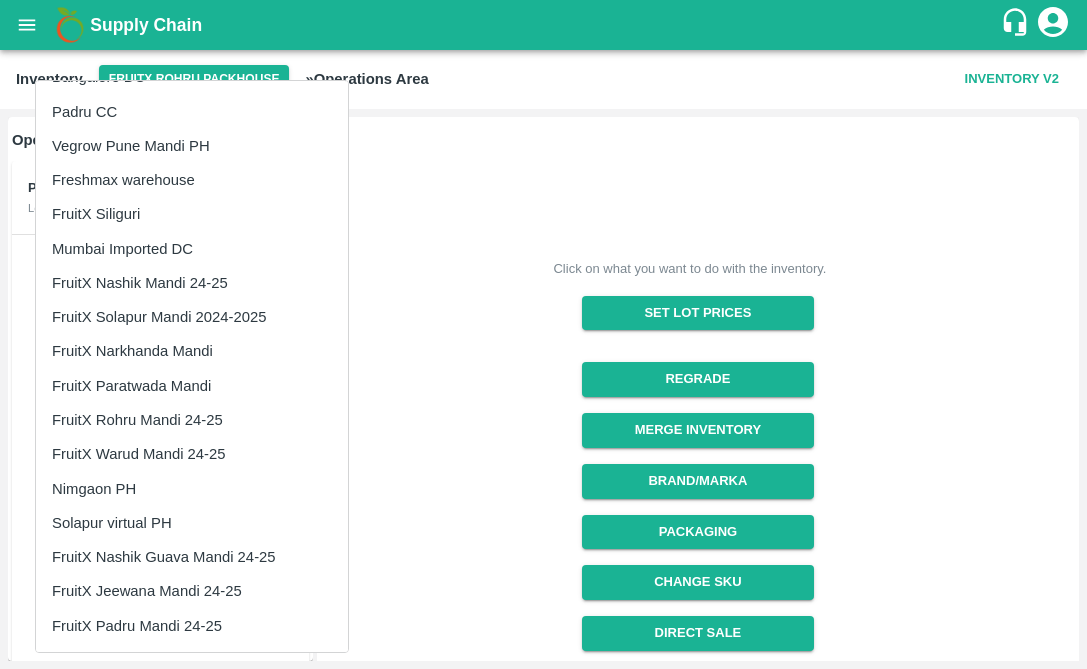 scroll, scrollTop: 1193, scrollLeft: 0, axis: vertical 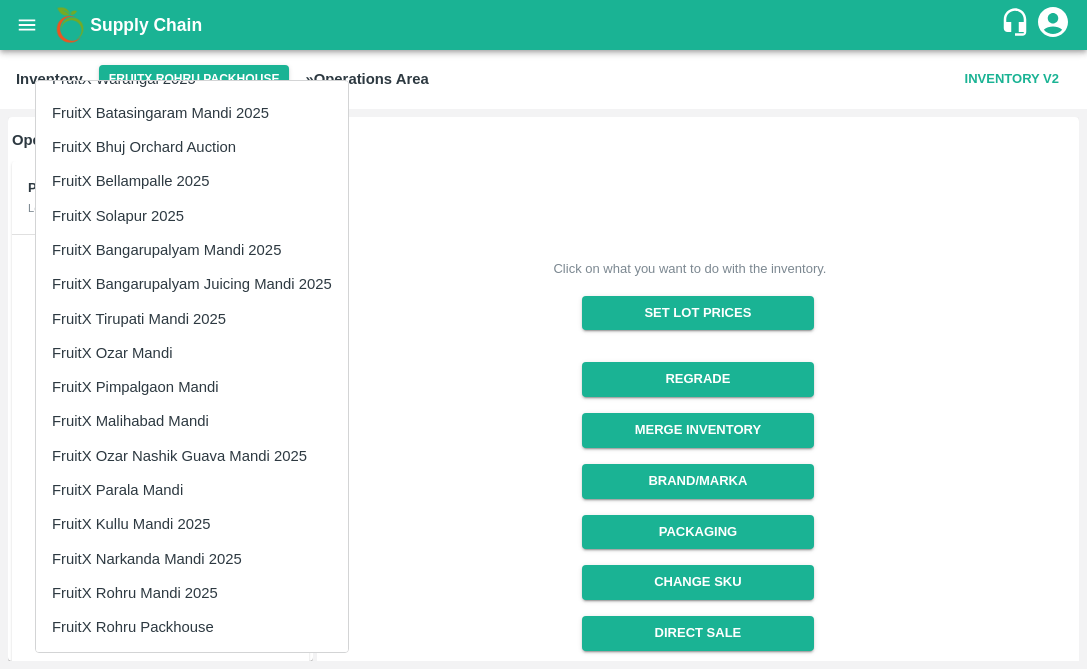 click on "FruitX Rohru Mandi 2025" at bounding box center (192, 593) 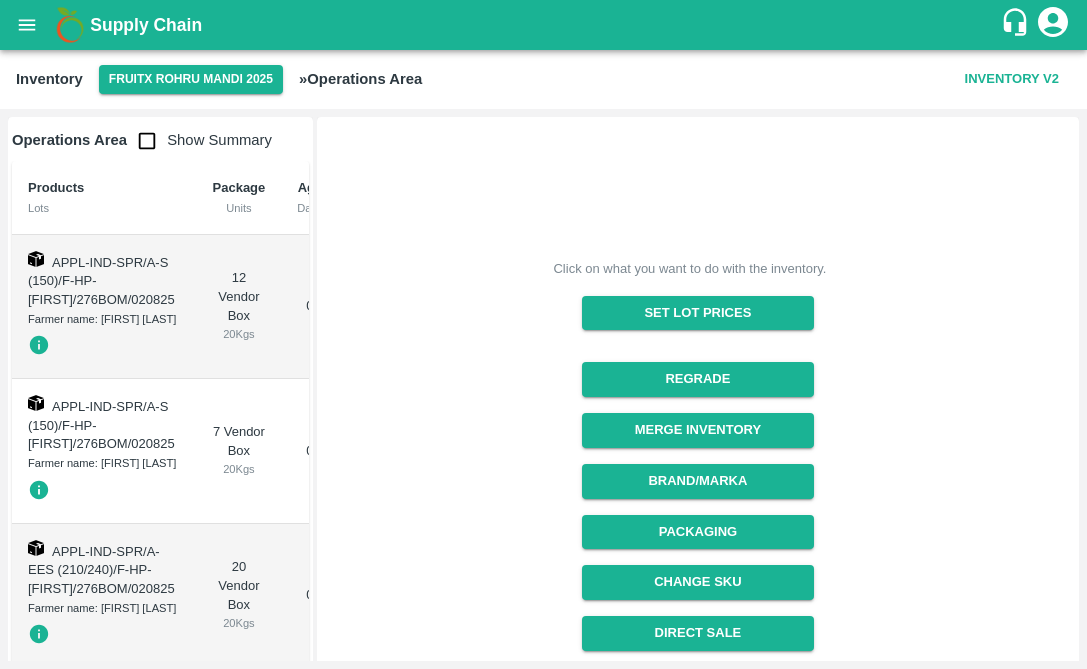 click on "Farmer name: [FIRST] [LAST]" at bounding box center (104, 319) 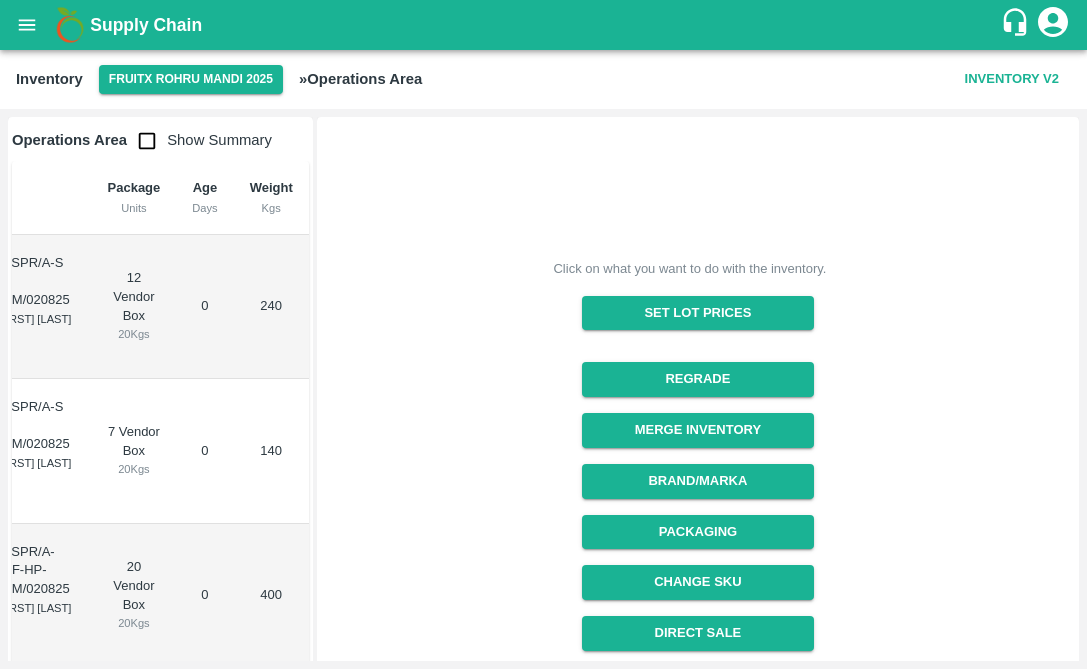 scroll, scrollTop: 0, scrollLeft: 204, axis: horizontal 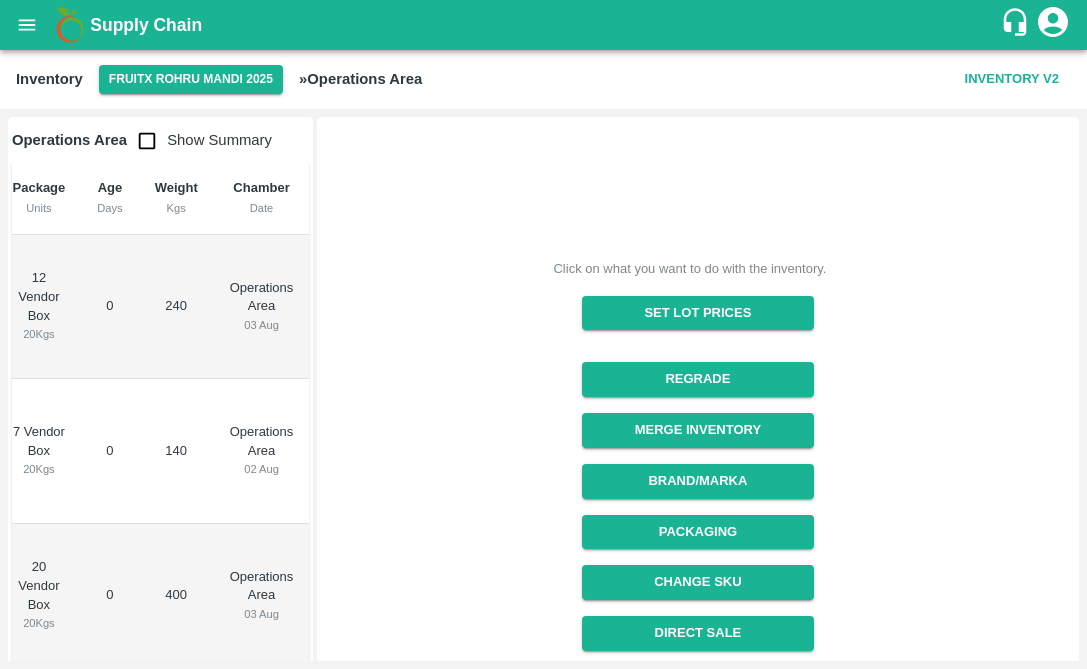 click at bounding box center (147, 141) 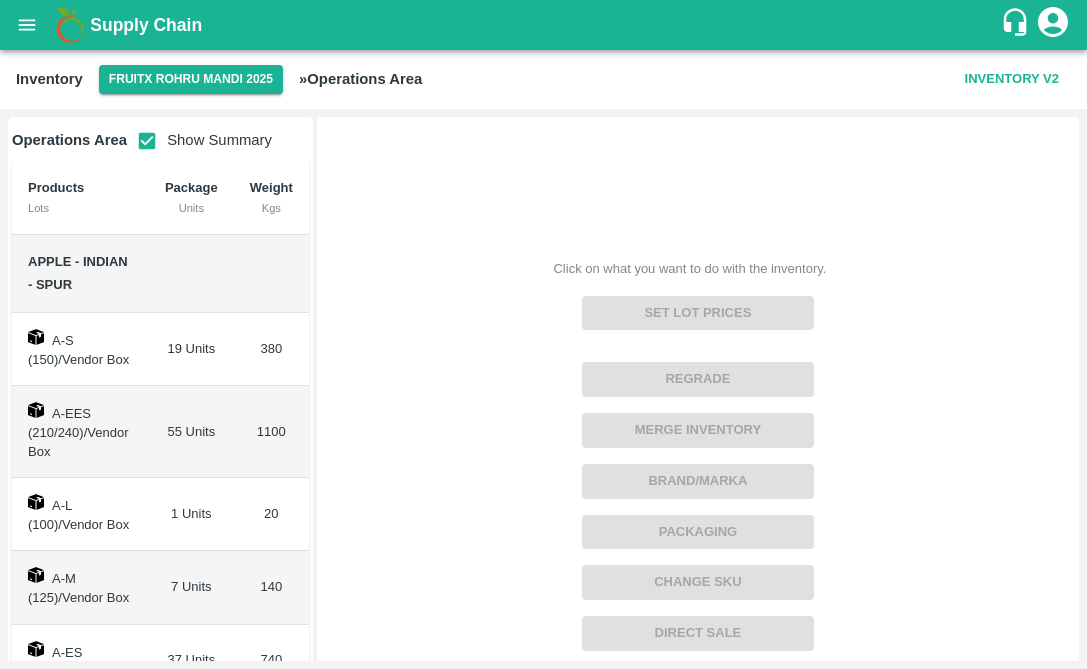 scroll, scrollTop: 0, scrollLeft: 0, axis: both 